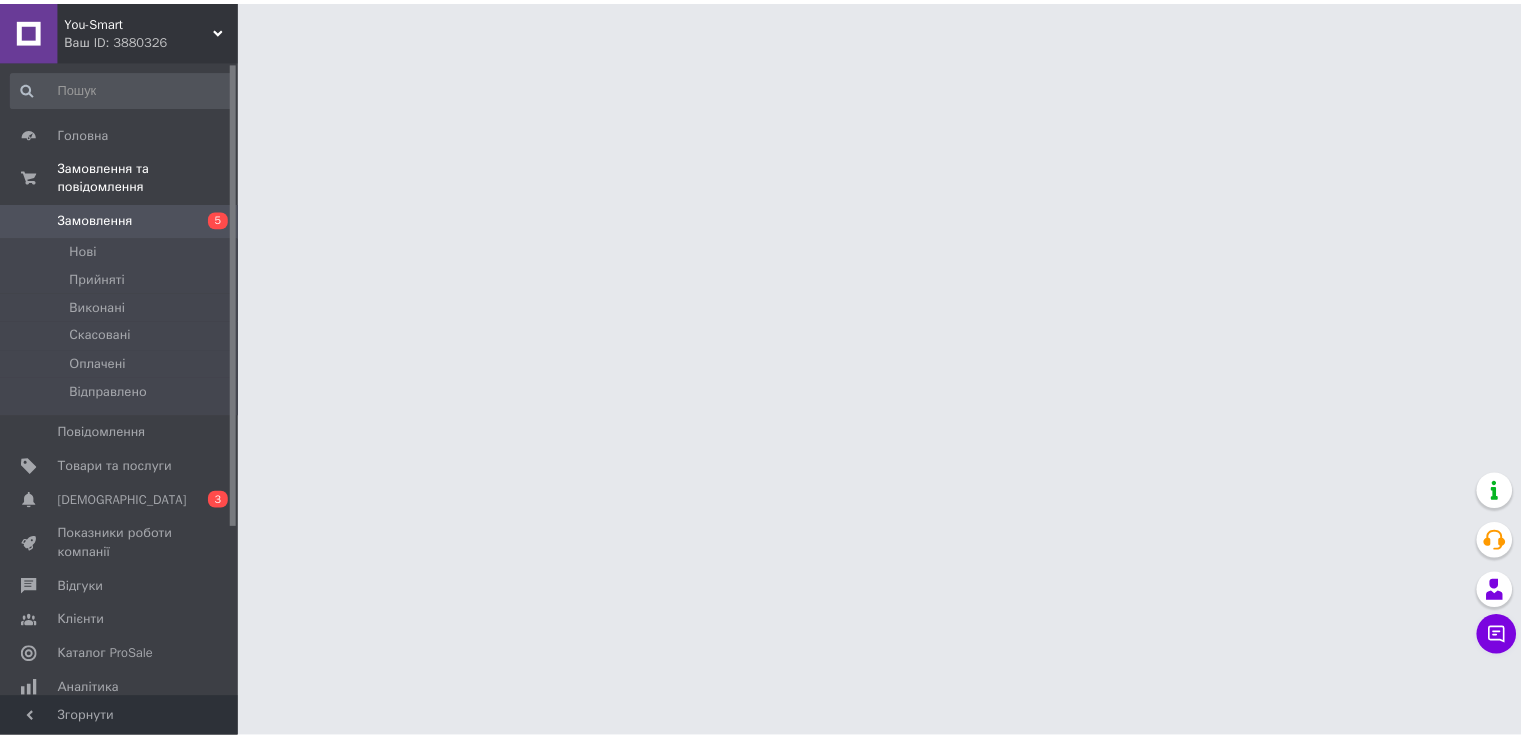 scroll, scrollTop: 0, scrollLeft: 0, axis: both 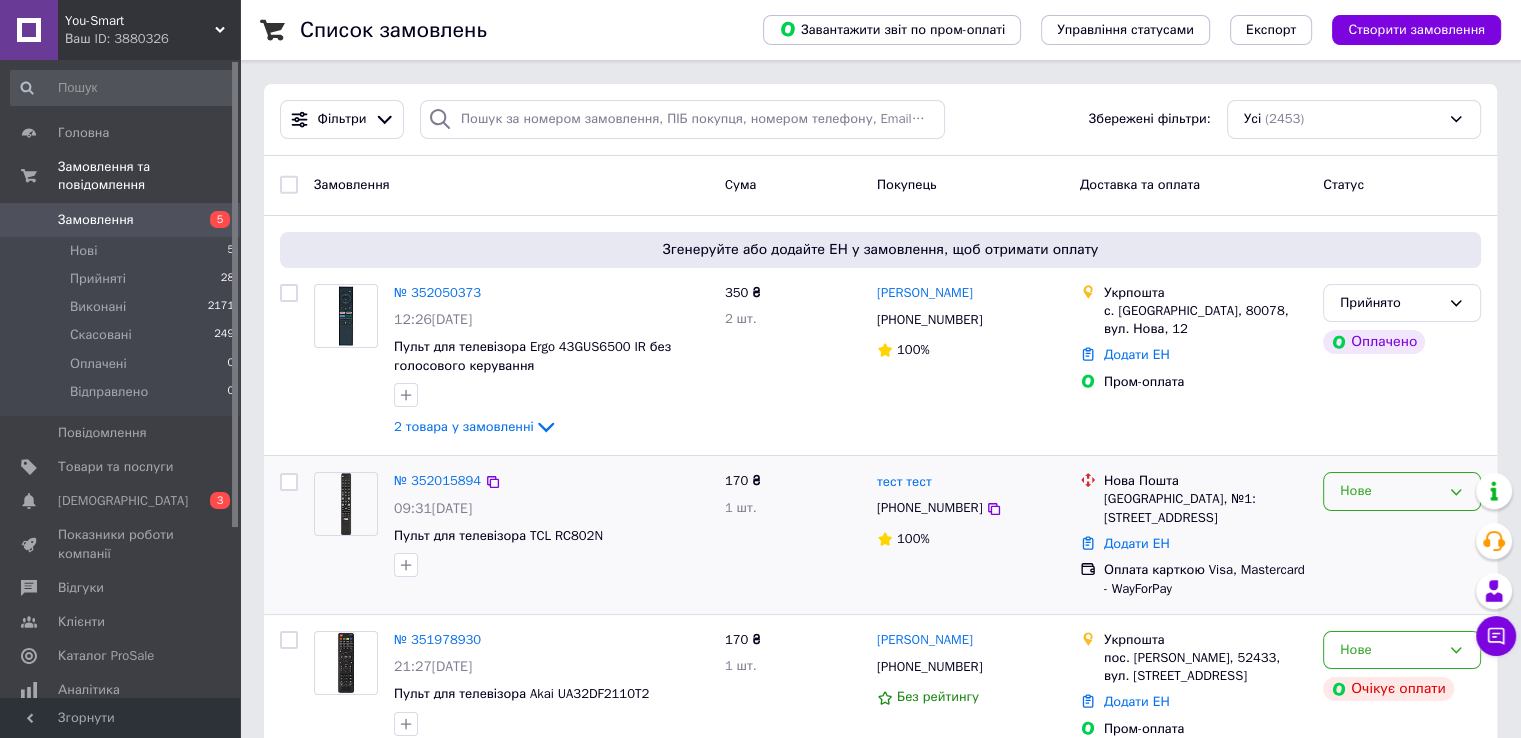 click on "Нове" at bounding box center (1402, 491) 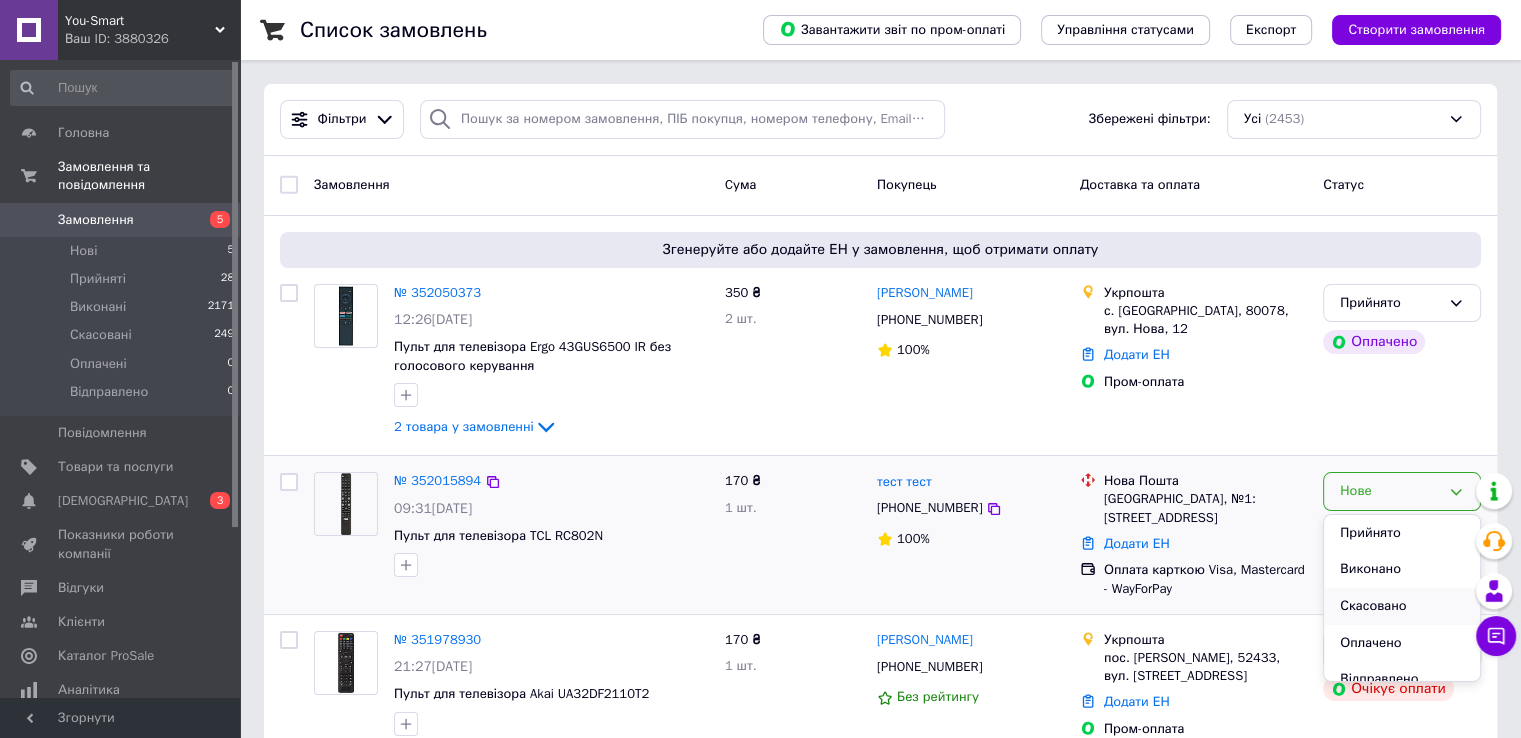 click on "Скасовано" at bounding box center (1402, 606) 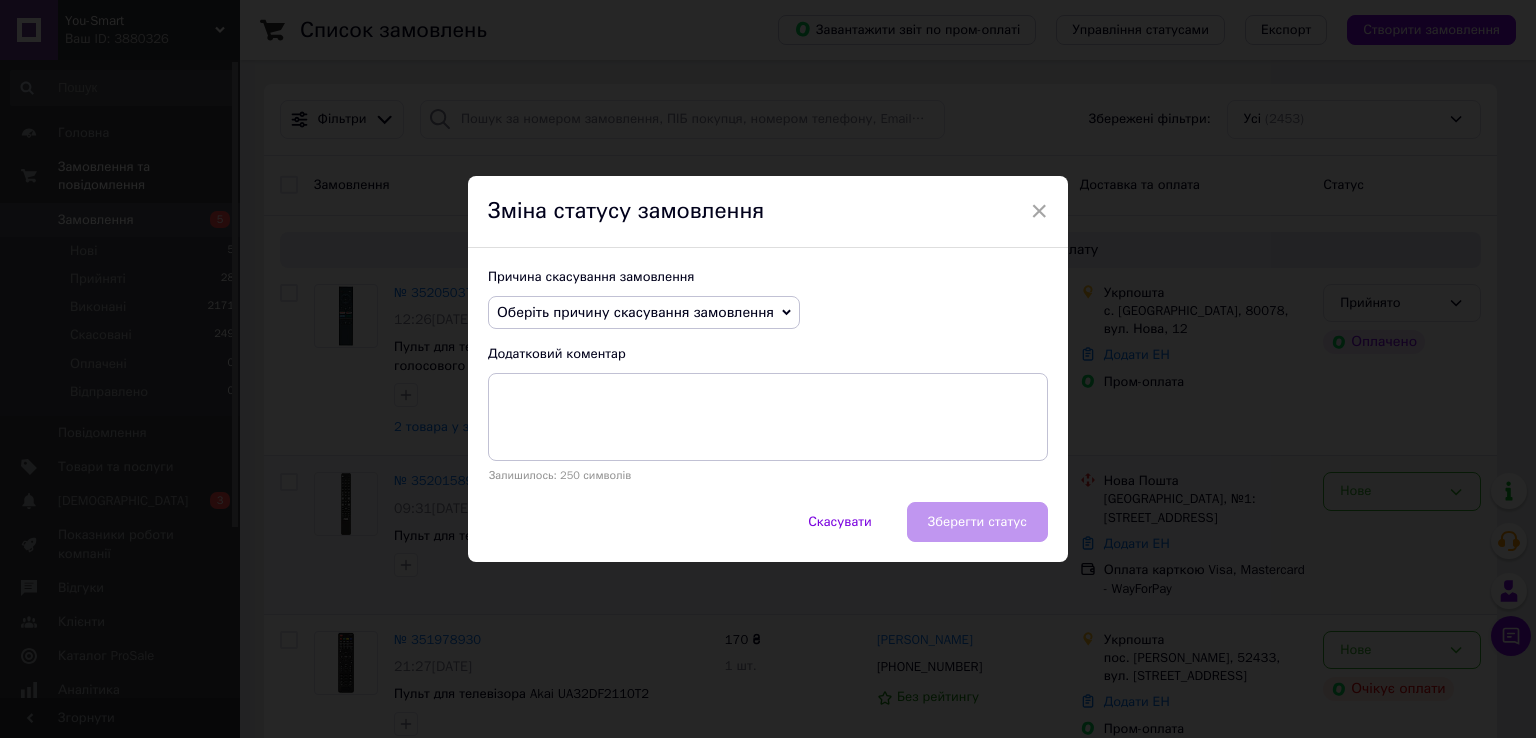 click on "Оберіть причину скасування замовлення" at bounding box center (635, 312) 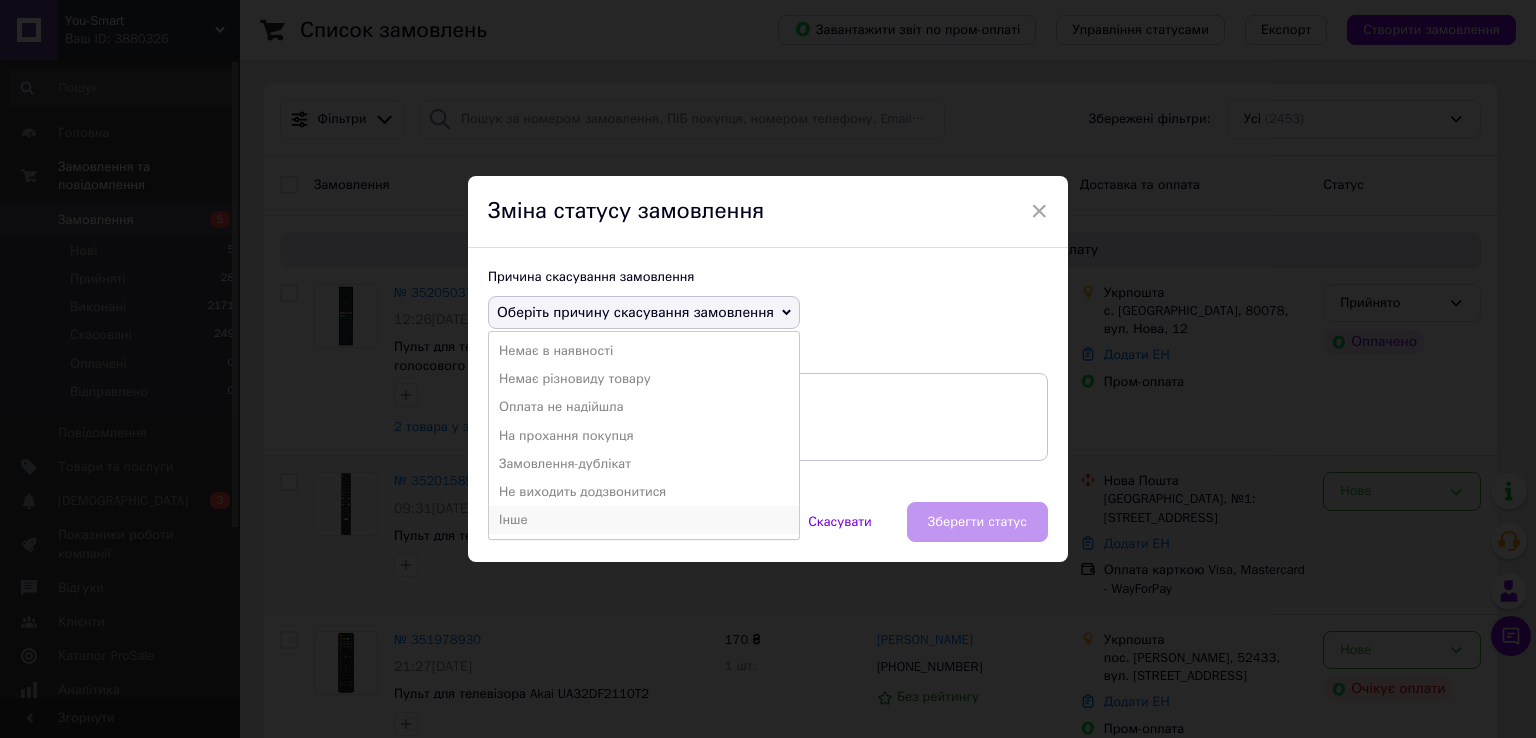 click on "Інше" at bounding box center (644, 520) 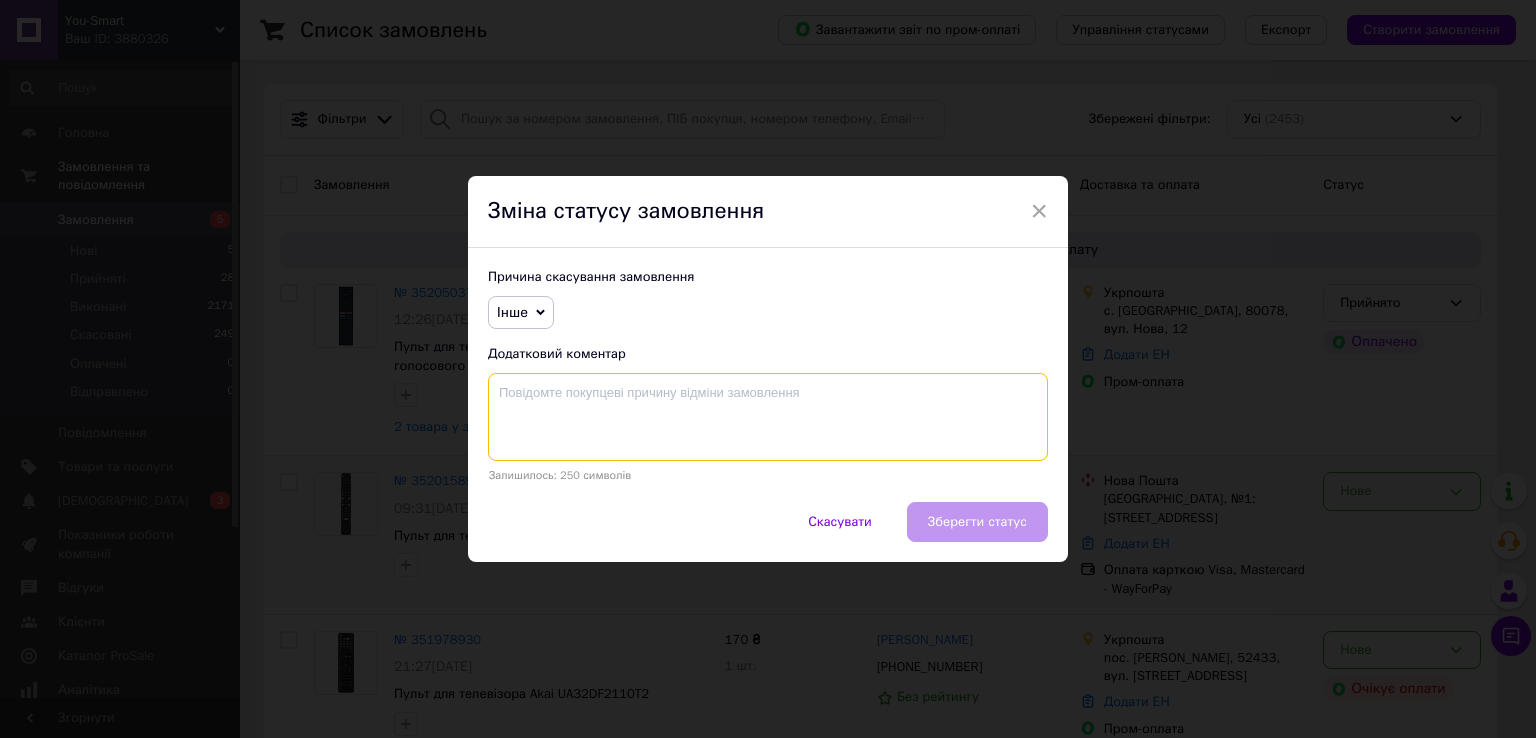 click at bounding box center (768, 417) 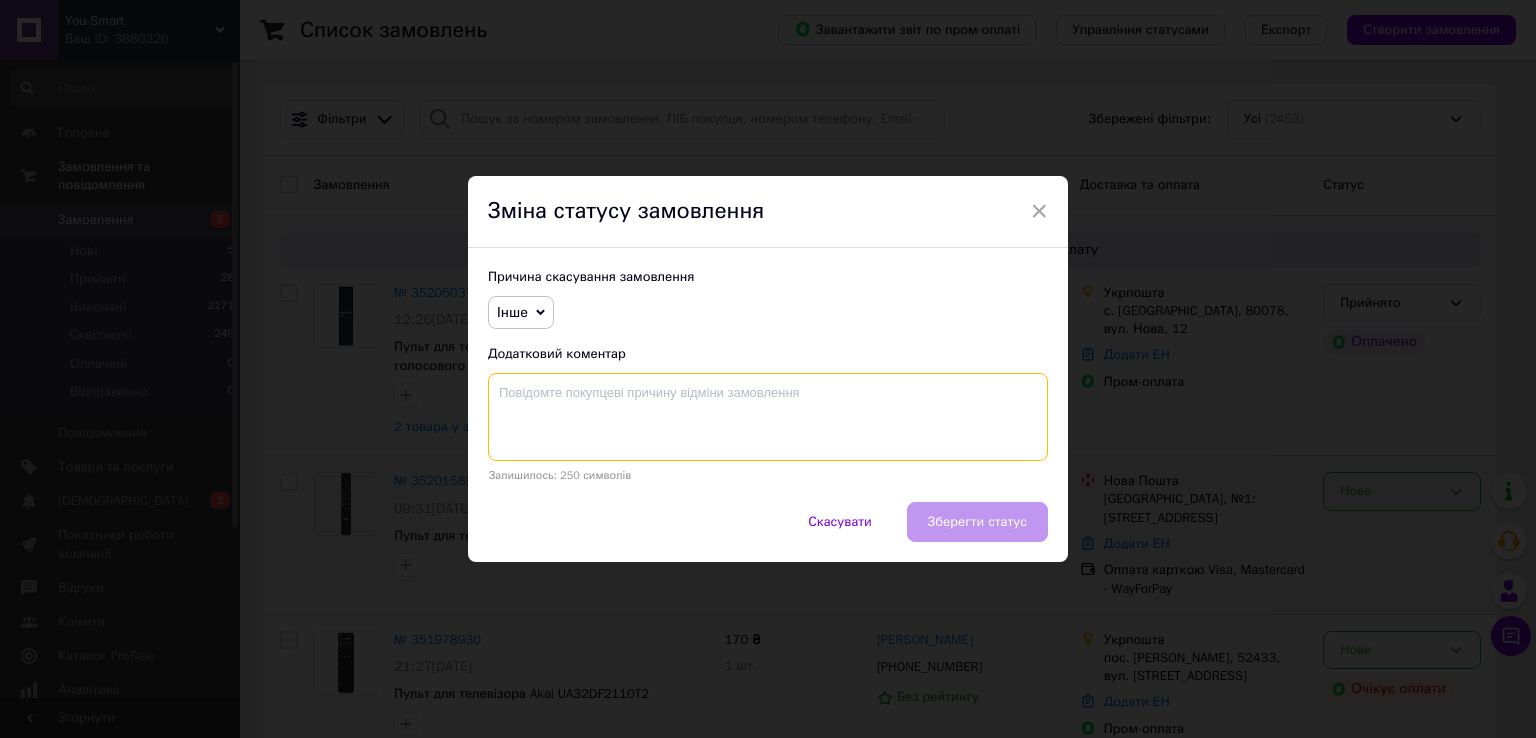 click at bounding box center [768, 417] 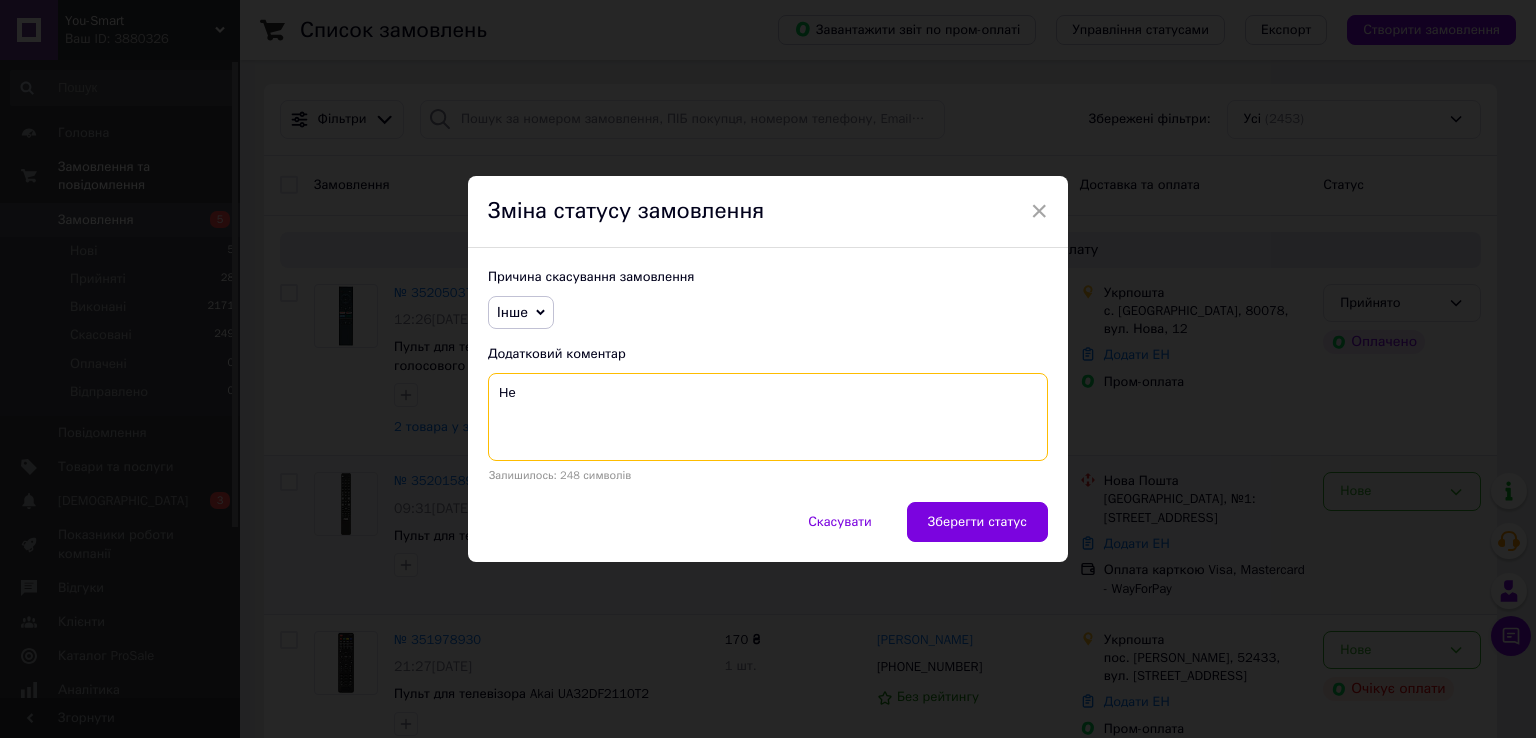 type on "[PERSON_NAME]" 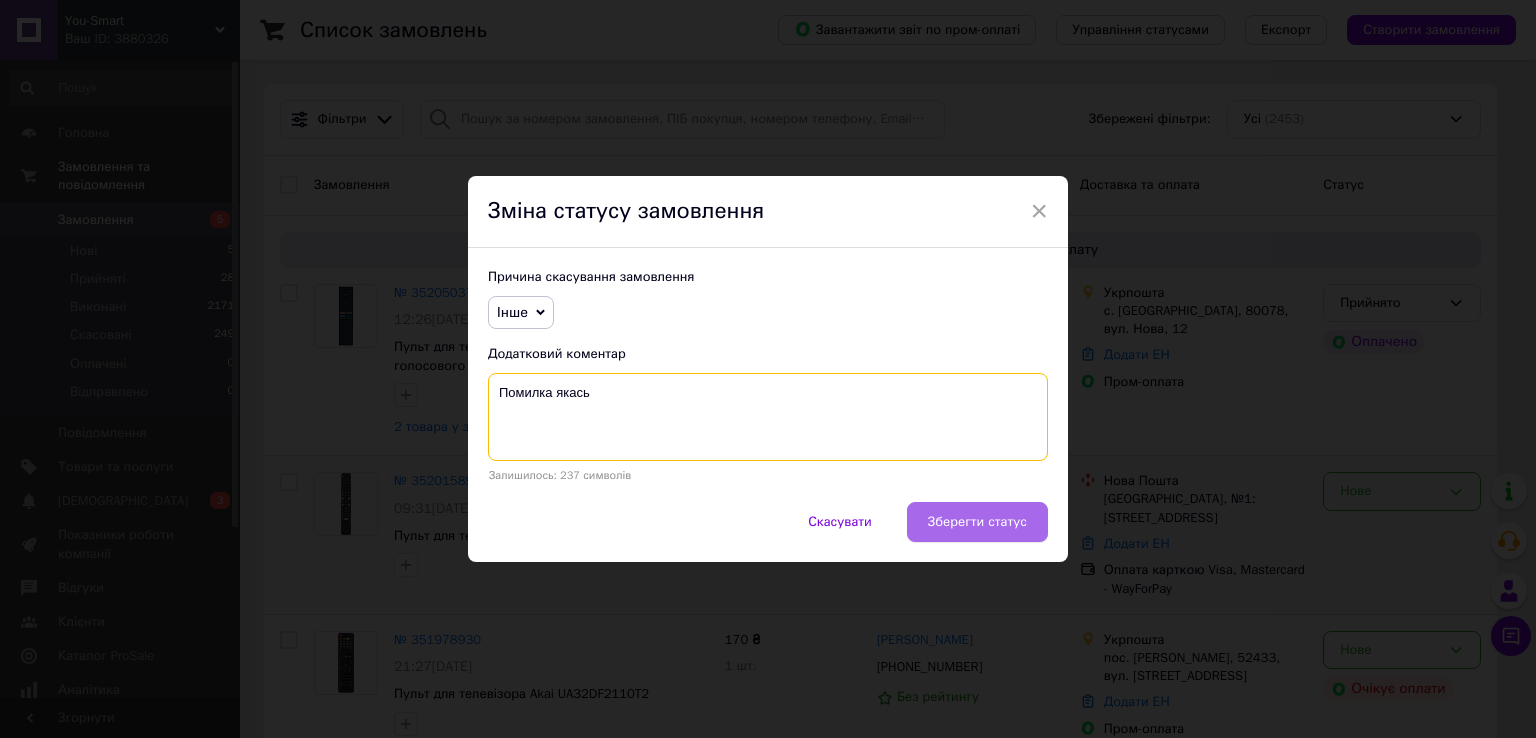 type on "Помилка якась" 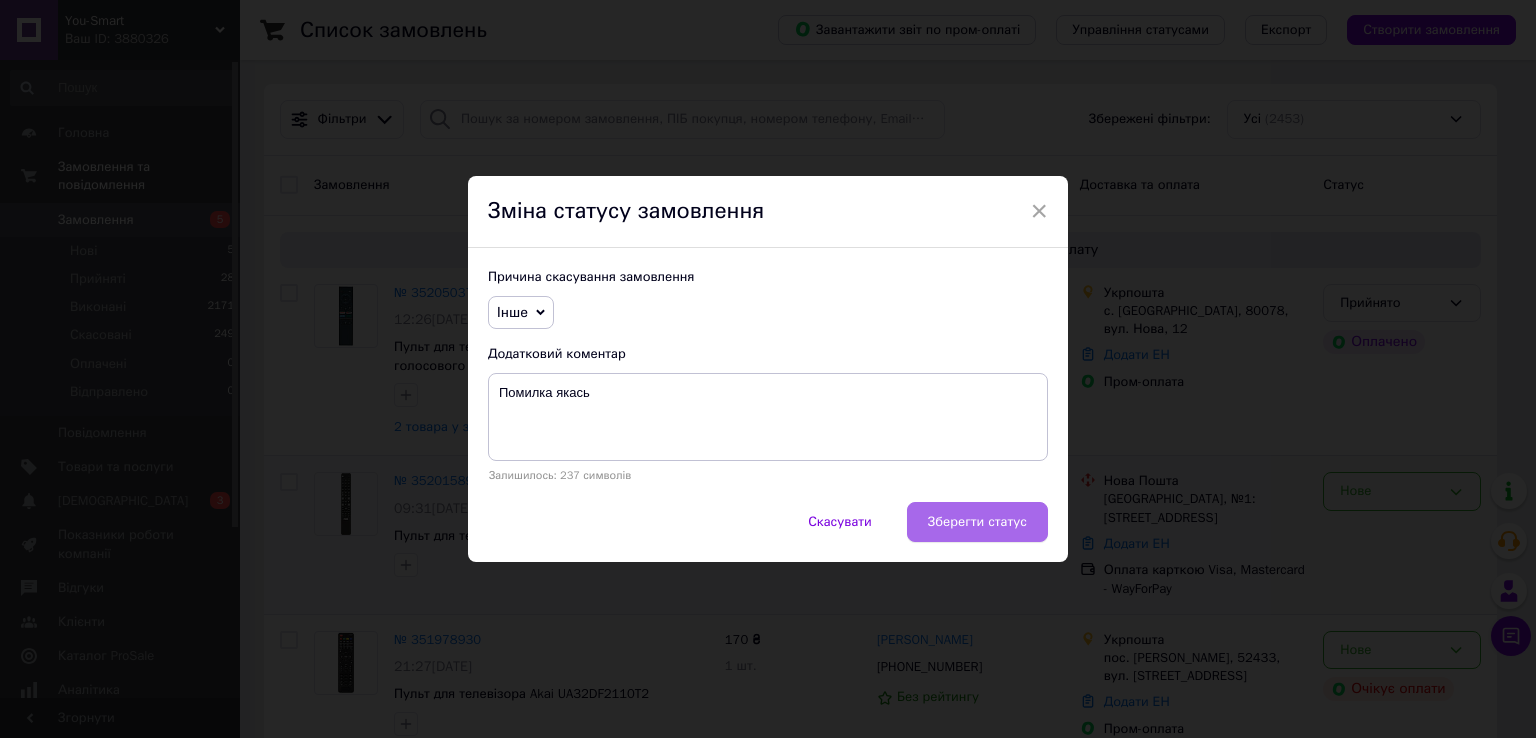 click on "Зберегти статус" at bounding box center (977, 522) 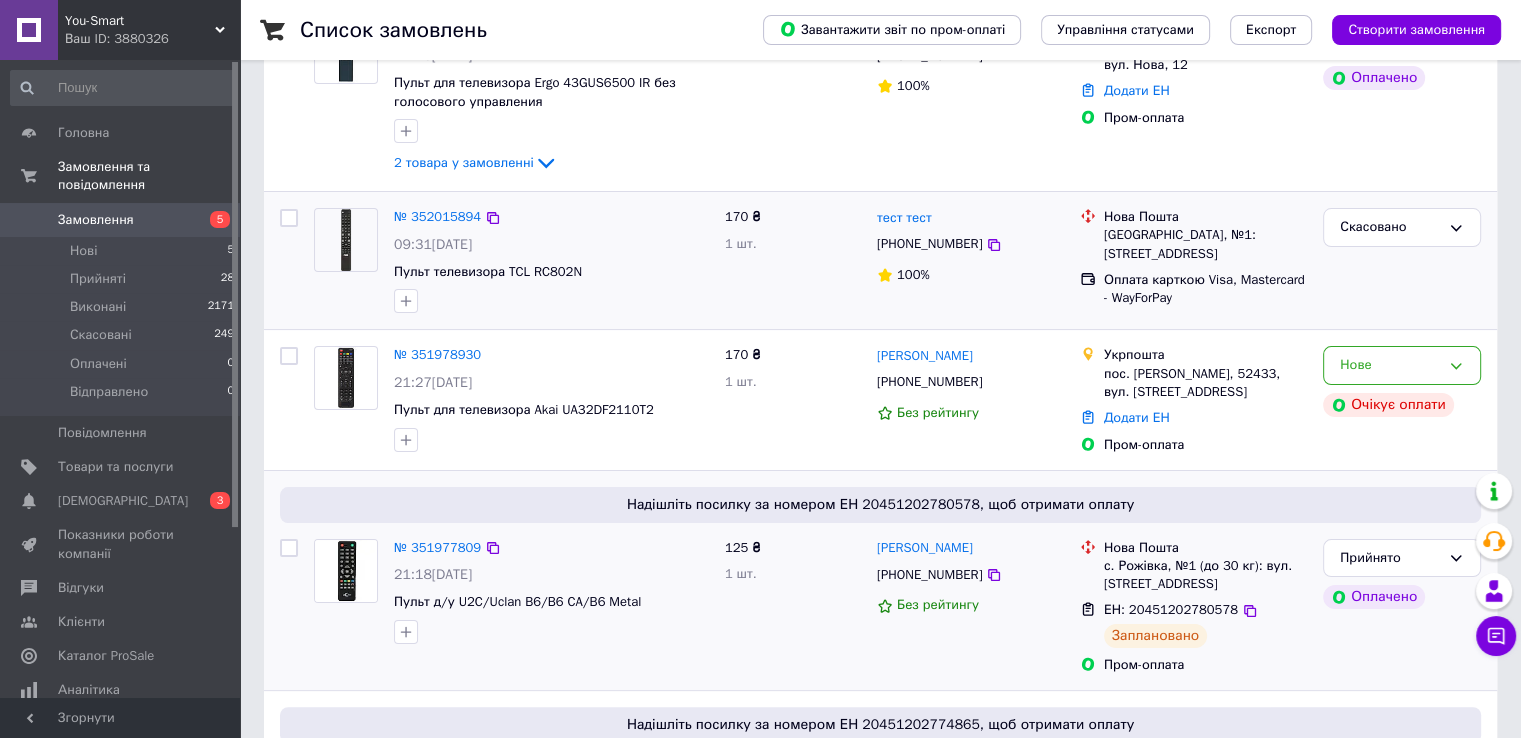 scroll, scrollTop: 600, scrollLeft: 0, axis: vertical 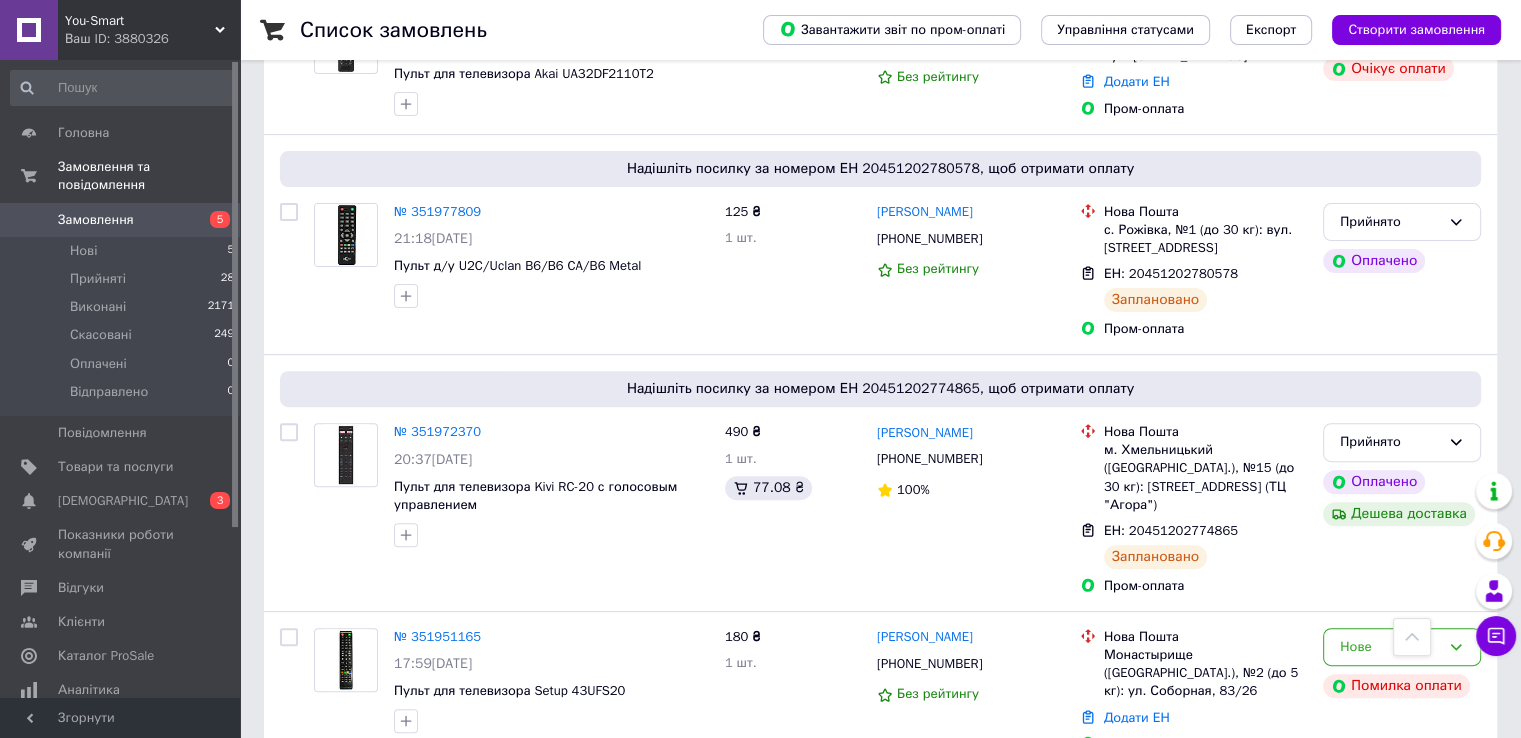 click on "Замовлення" at bounding box center [96, 220] 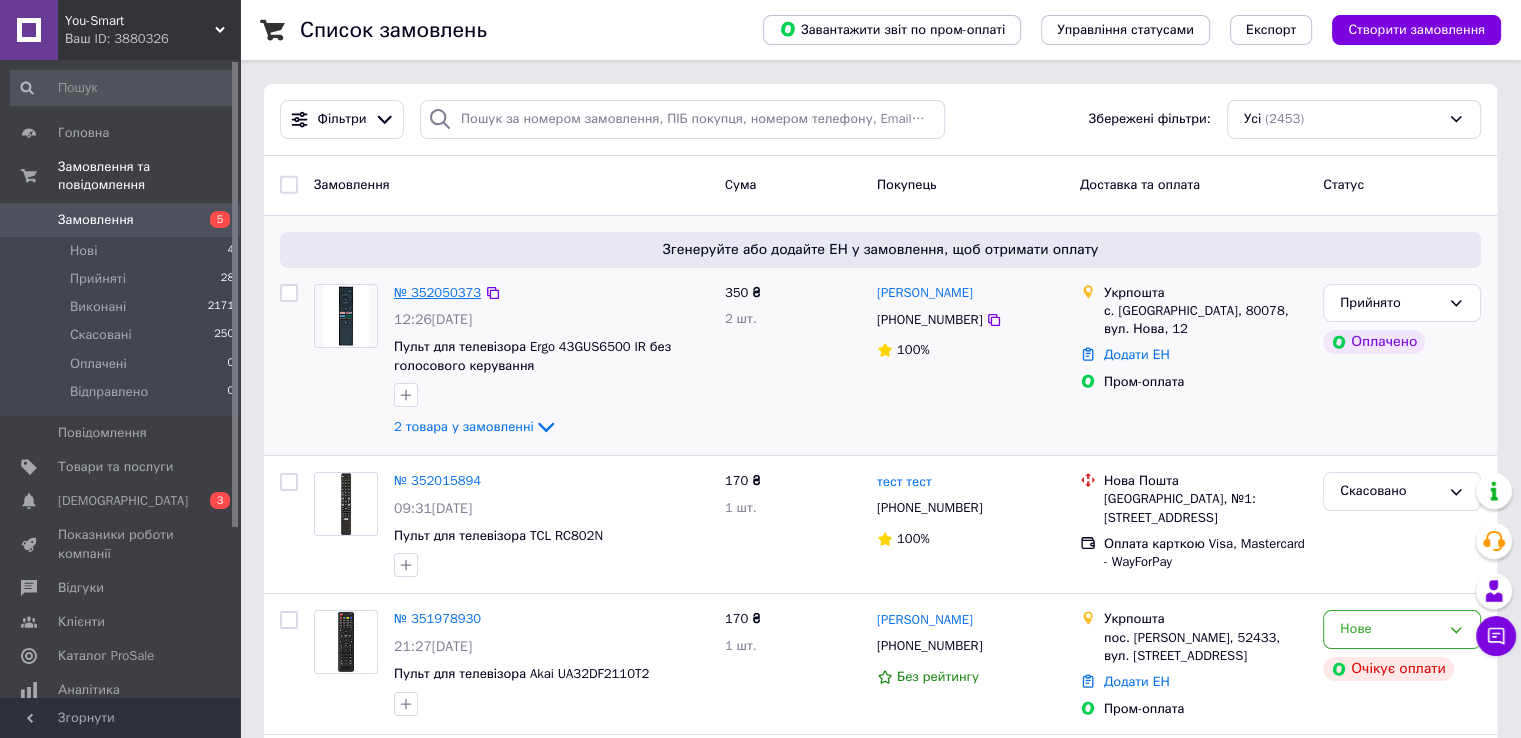 click on "№ 352050373" at bounding box center [437, 292] 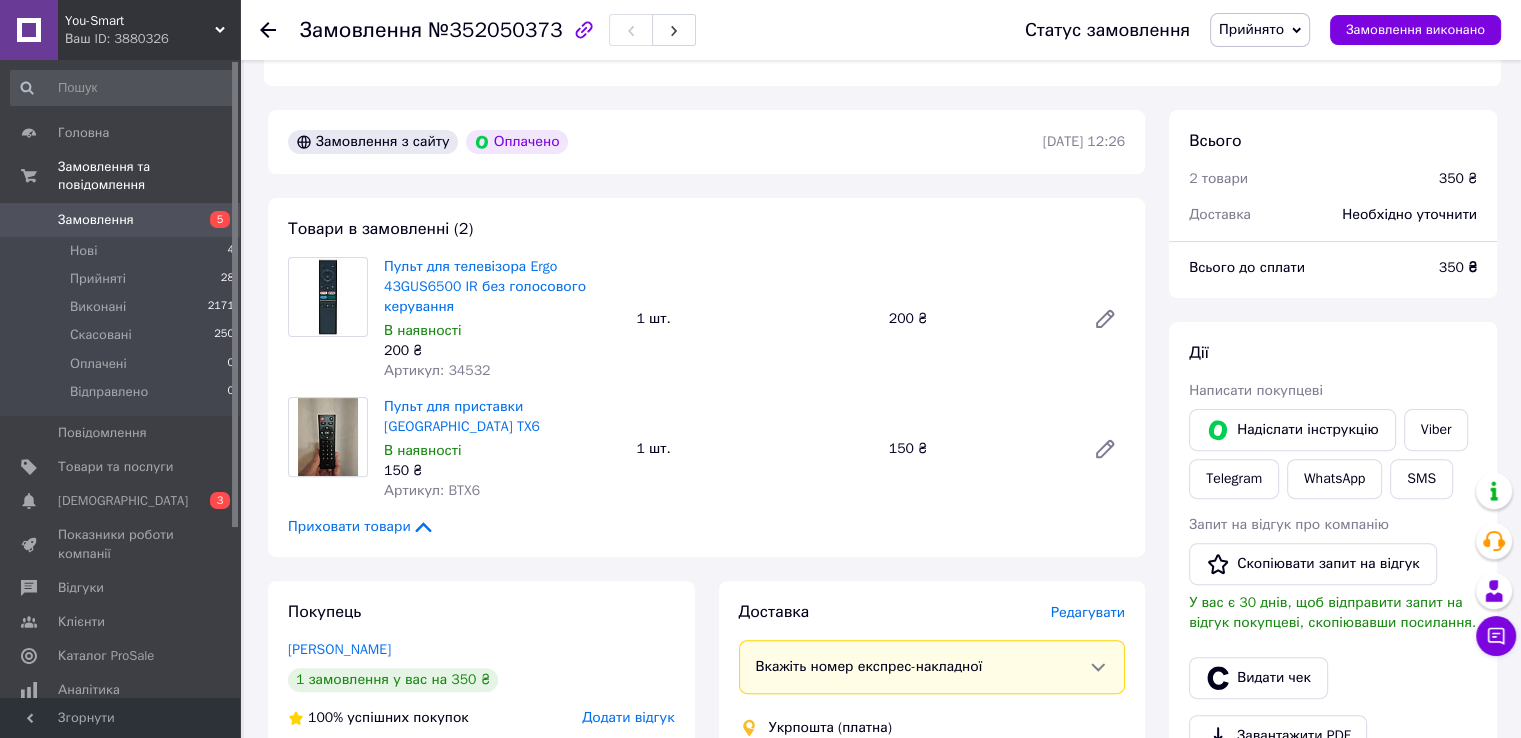 scroll, scrollTop: 600, scrollLeft: 0, axis: vertical 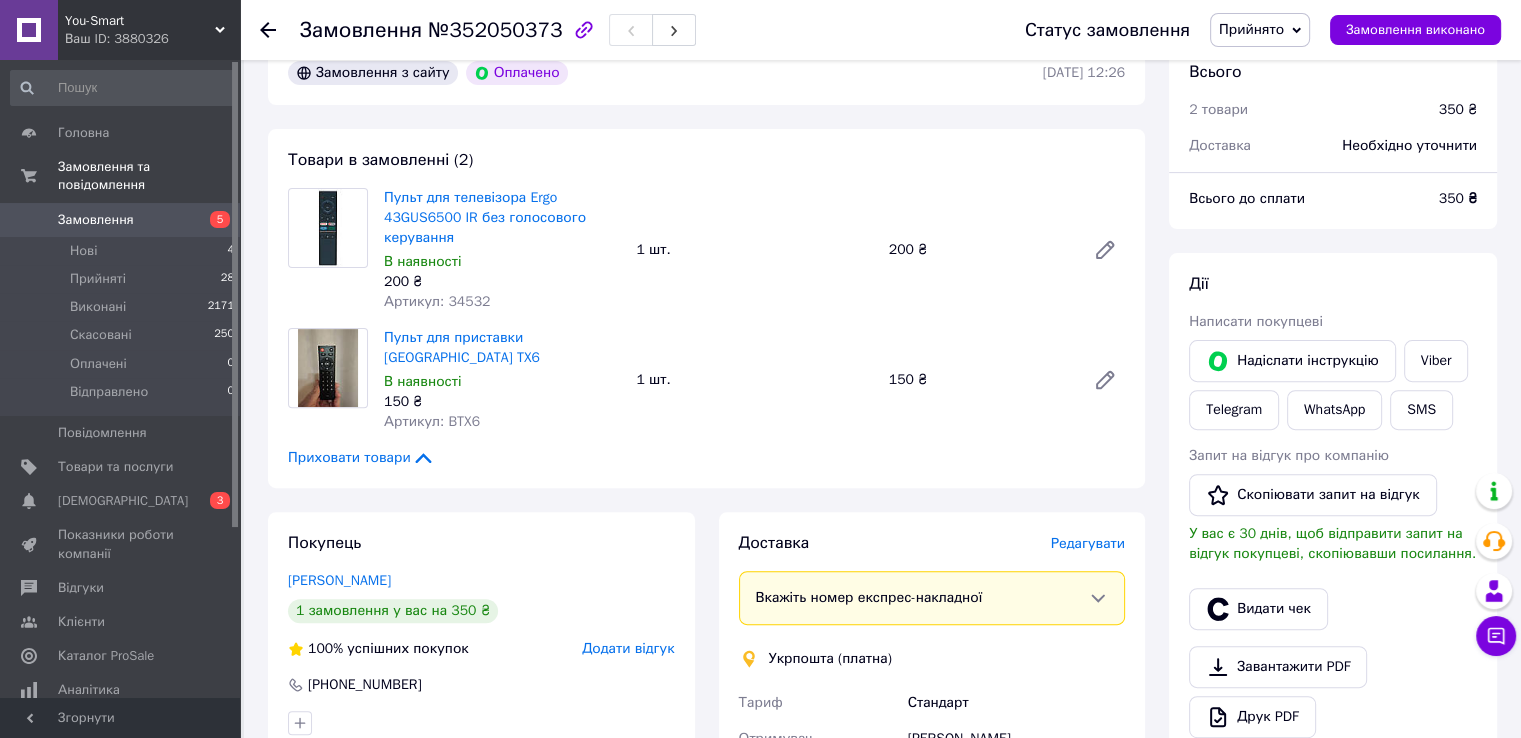 click on "Замовлення" at bounding box center (96, 220) 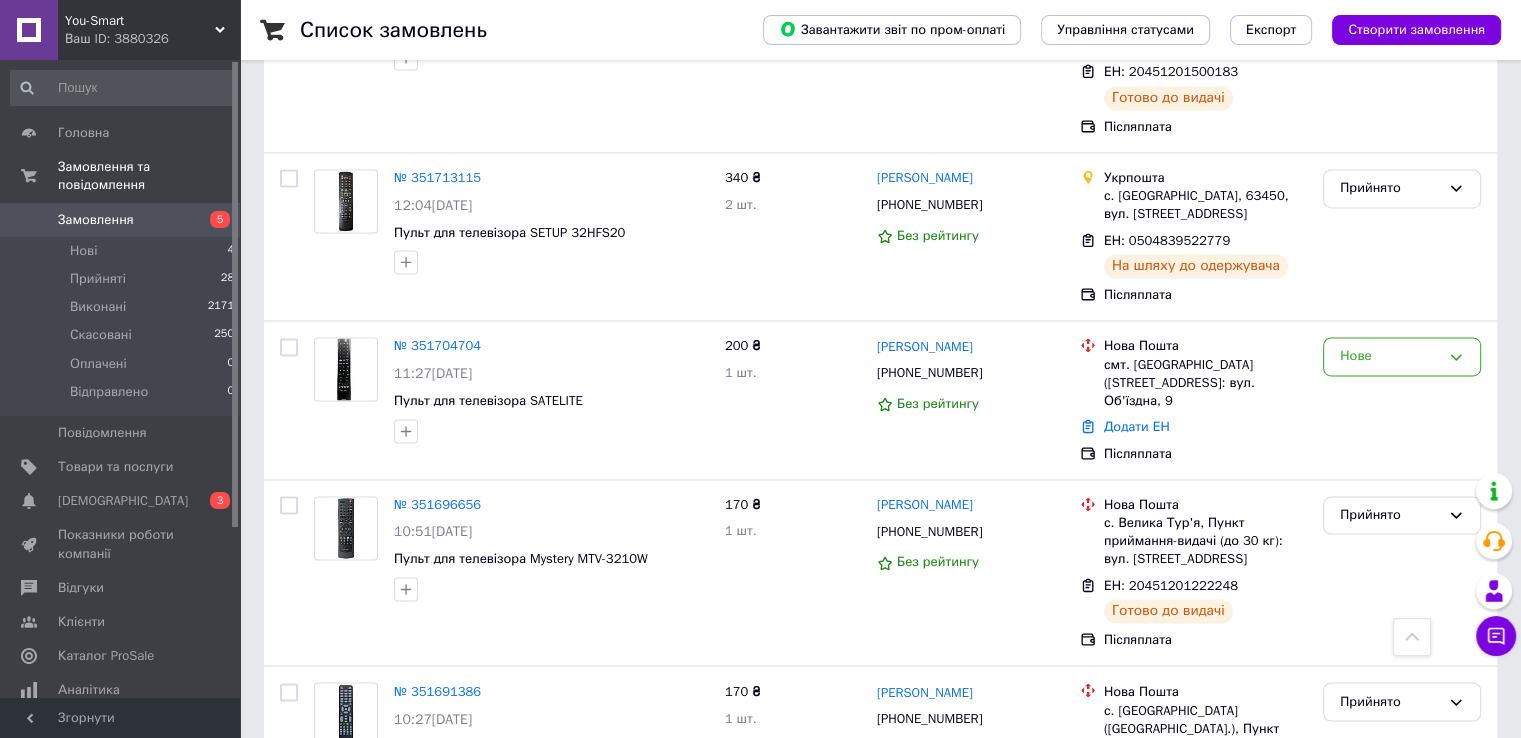 scroll, scrollTop: 3177, scrollLeft: 0, axis: vertical 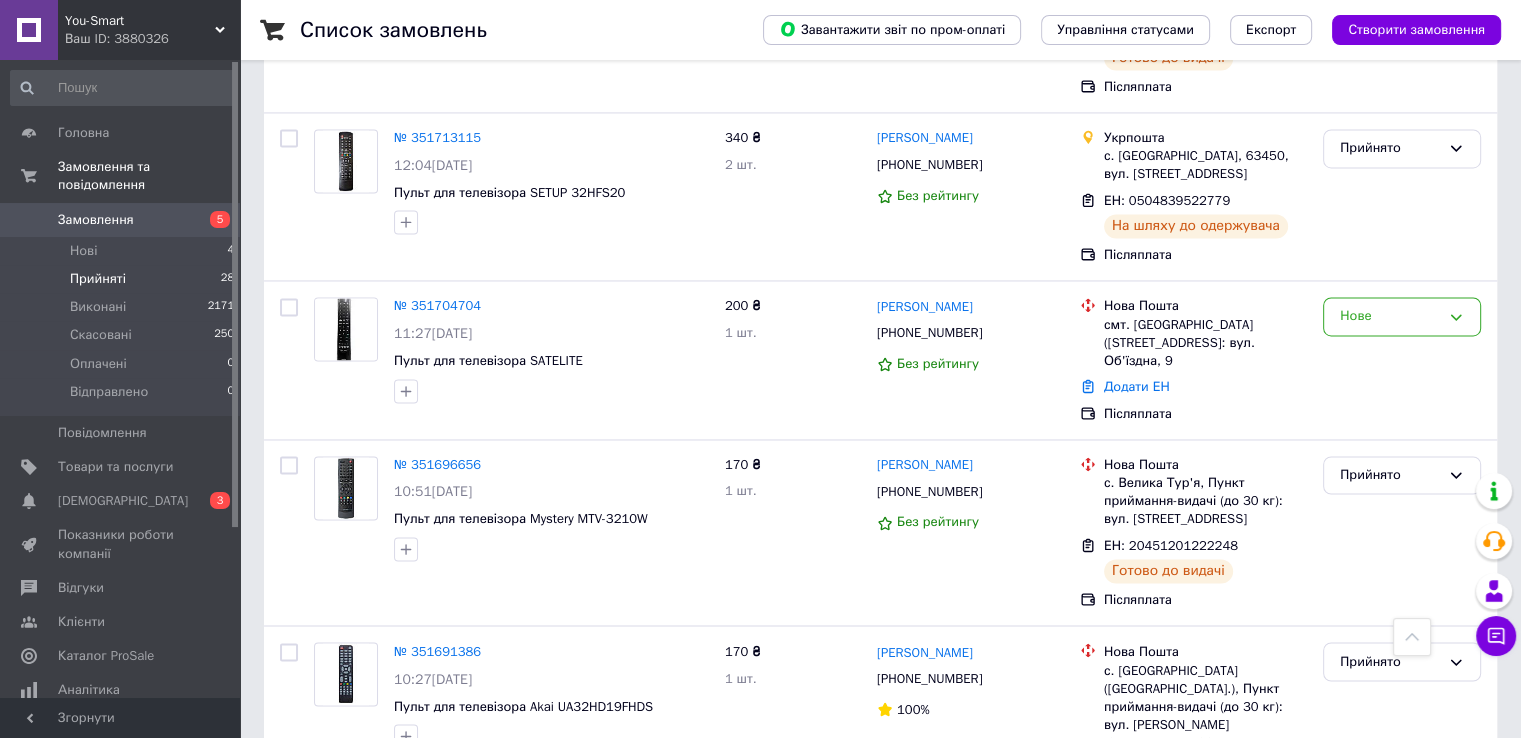 click on "Прийняті" at bounding box center [98, 279] 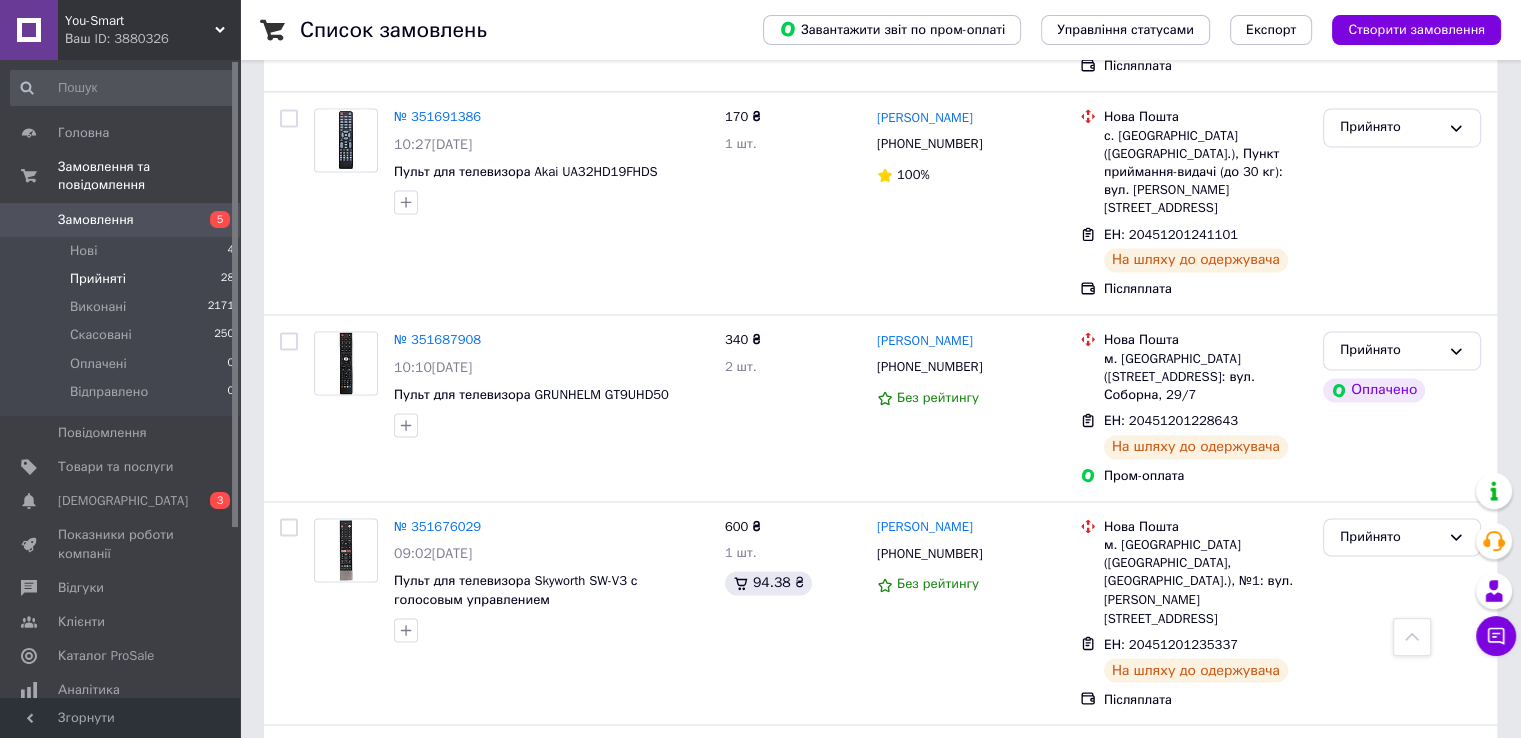 scroll, scrollTop: 3300, scrollLeft: 0, axis: vertical 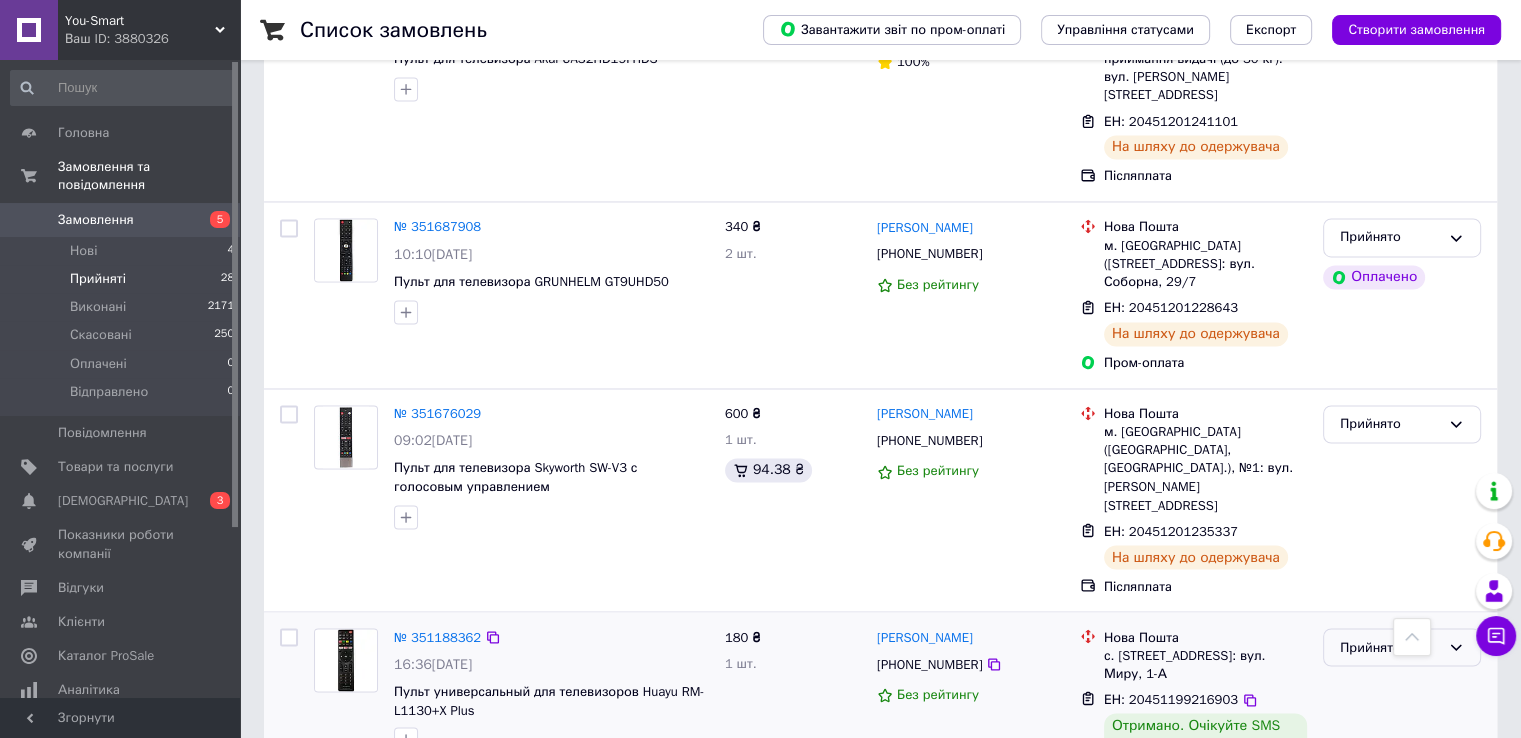 click on "Прийнято" at bounding box center (1390, 647) 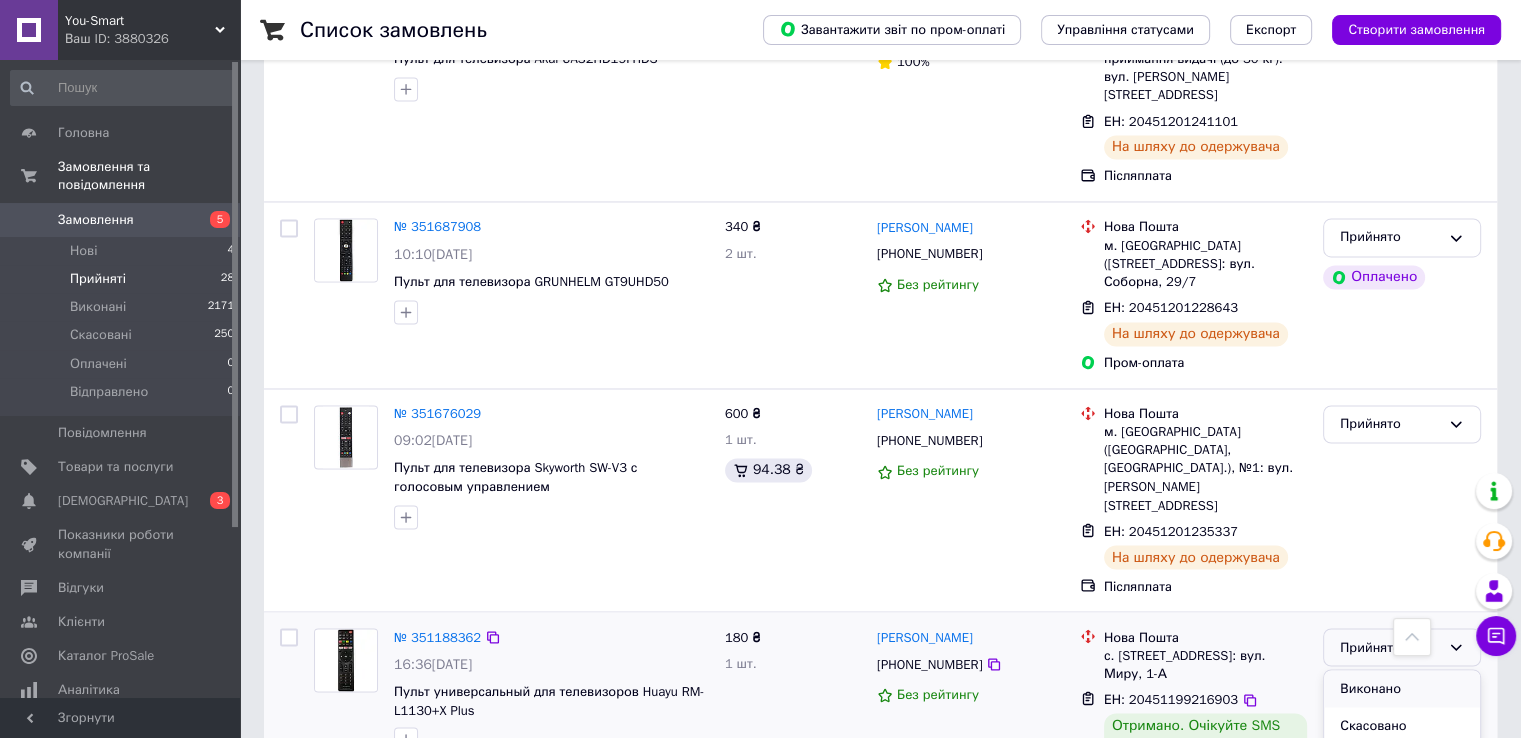 click on "Виконано" at bounding box center (1402, 688) 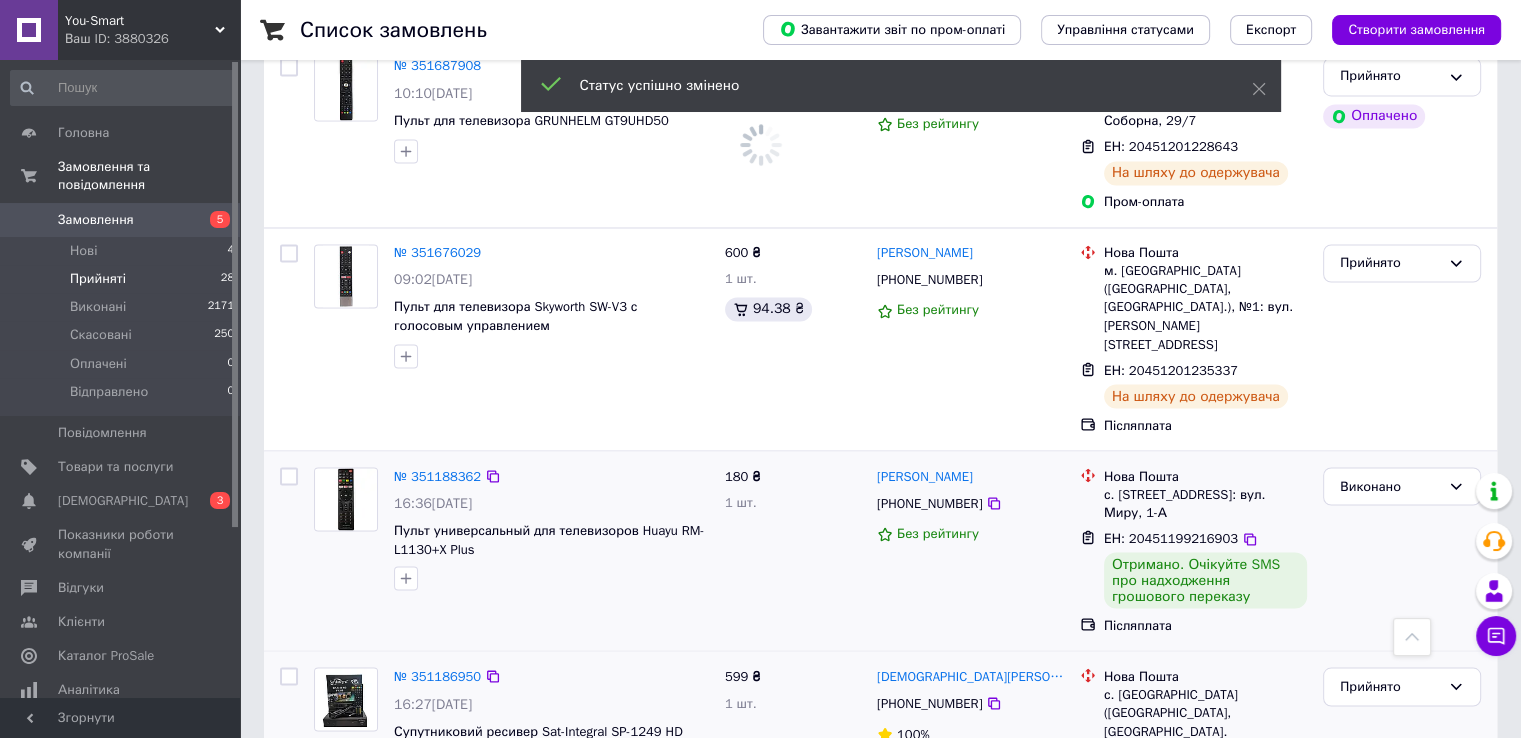 scroll, scrollTop: 3467, scrollLeft: 0, axis: vertical 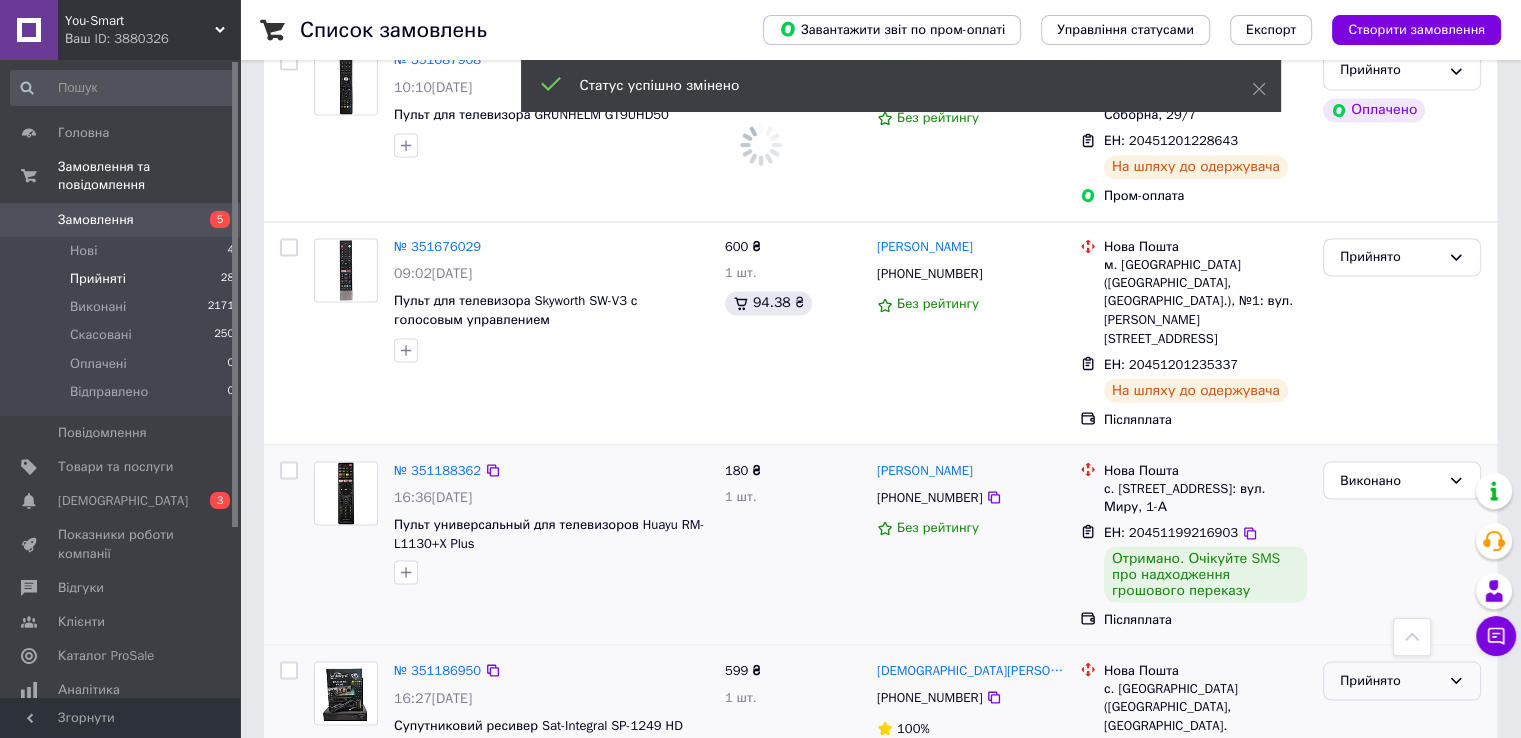 click on "Прийнято" at bounding box center (1390, 680) 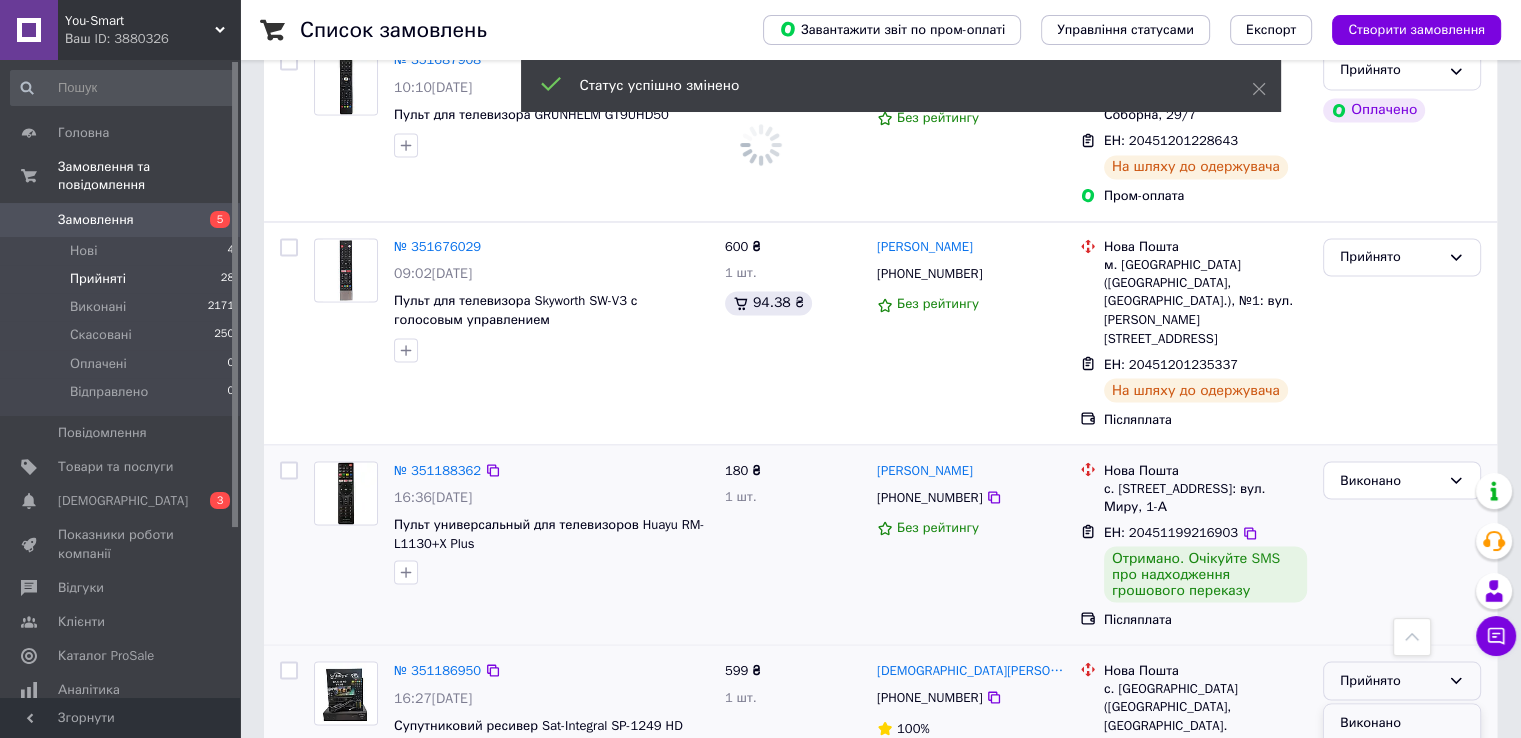 click on "Виконано" at bounding box center (1402, 722) 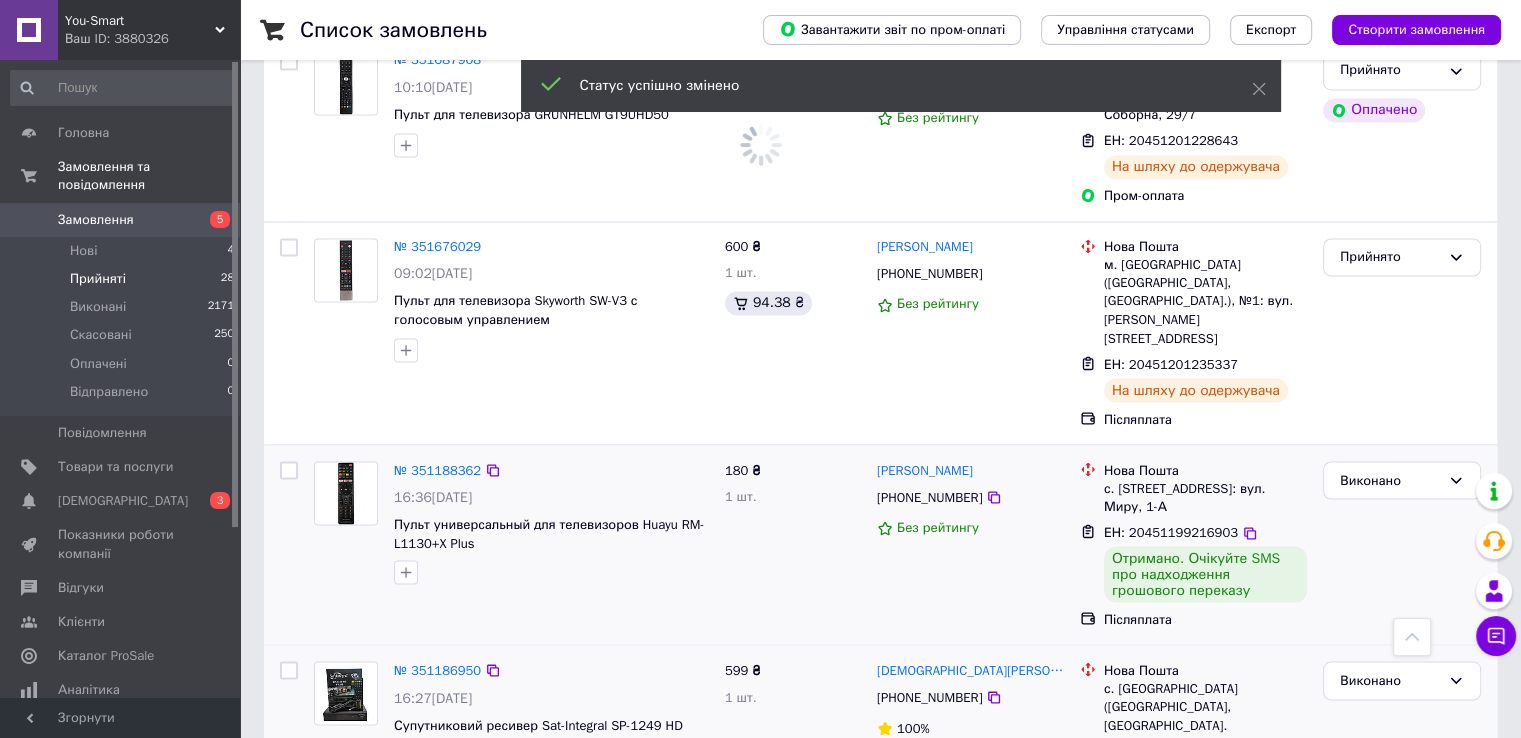 click on "2" at bounding box center [327, 930] 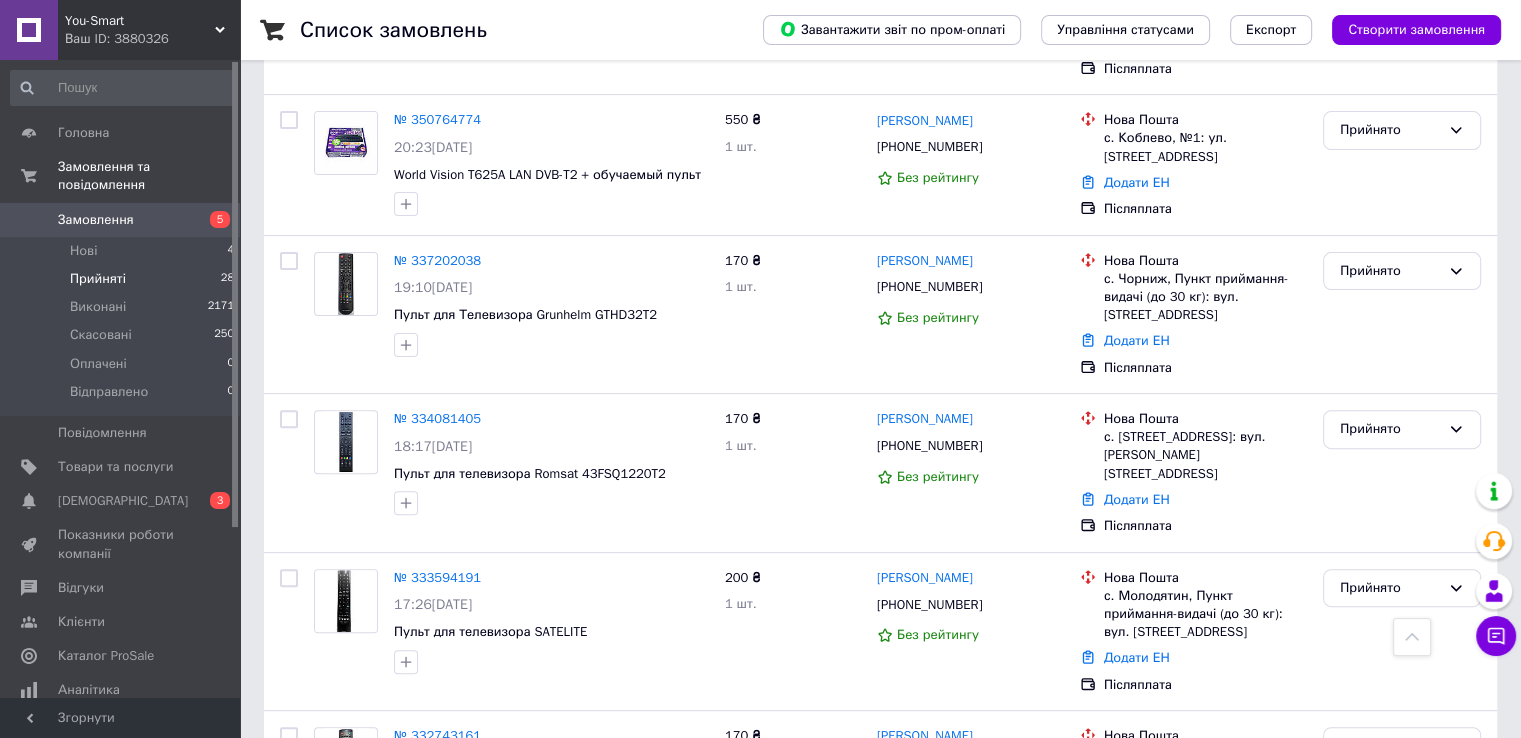 scroll, scrollTop: 546, scrollLeft: 0, axis: vertical 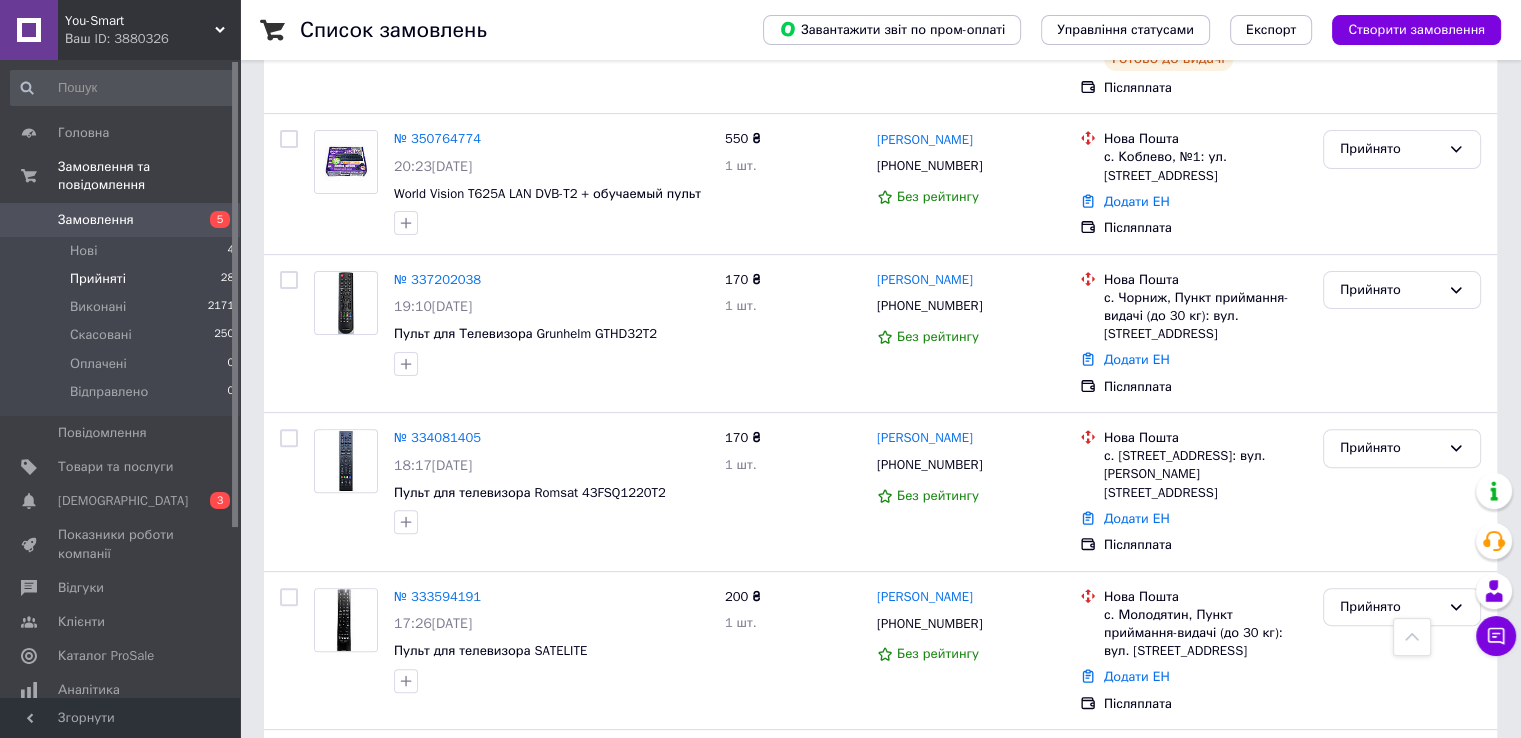 click on "Прийняті" at bounding box center (98, 279) 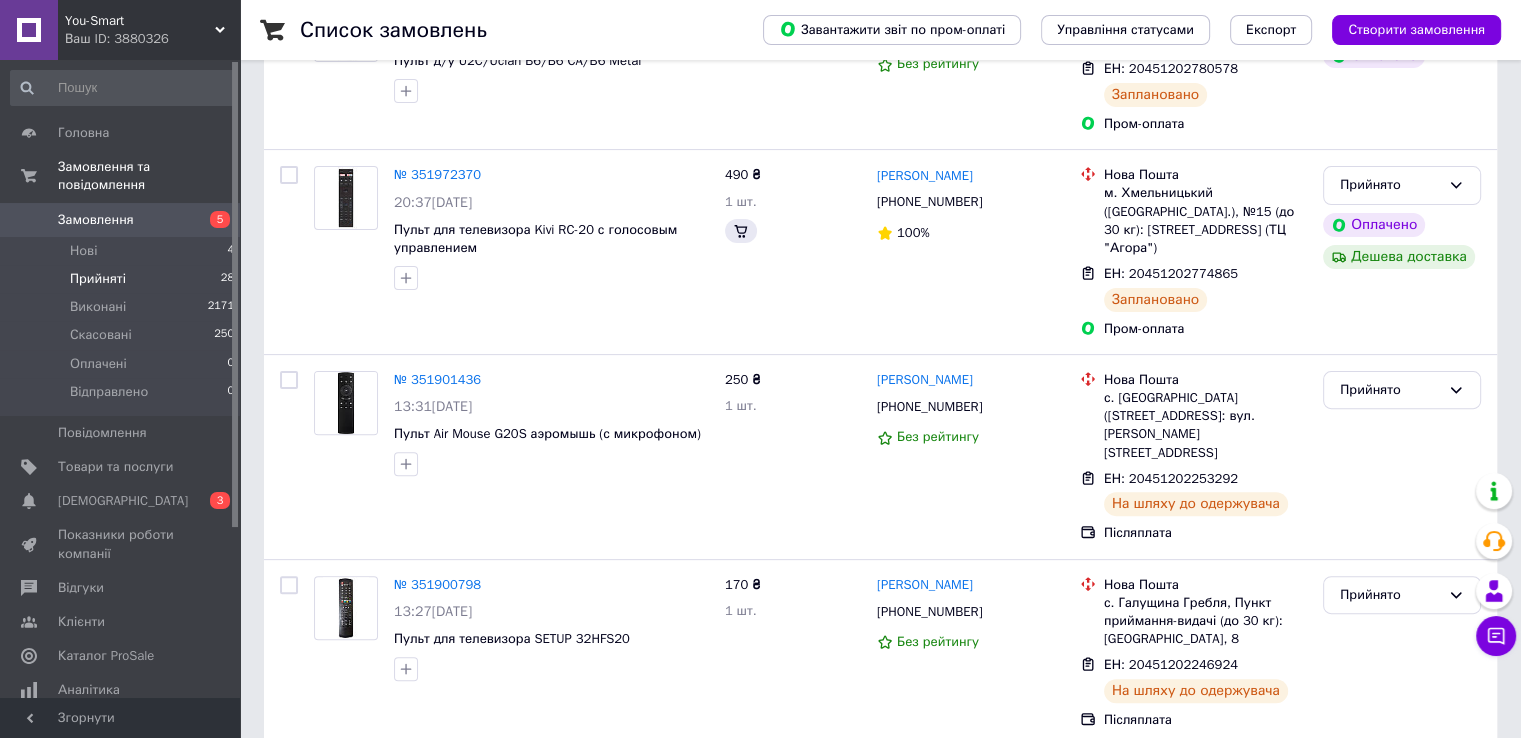 scroll, scrollTop: 0, scrollLeft: 0, axis: both 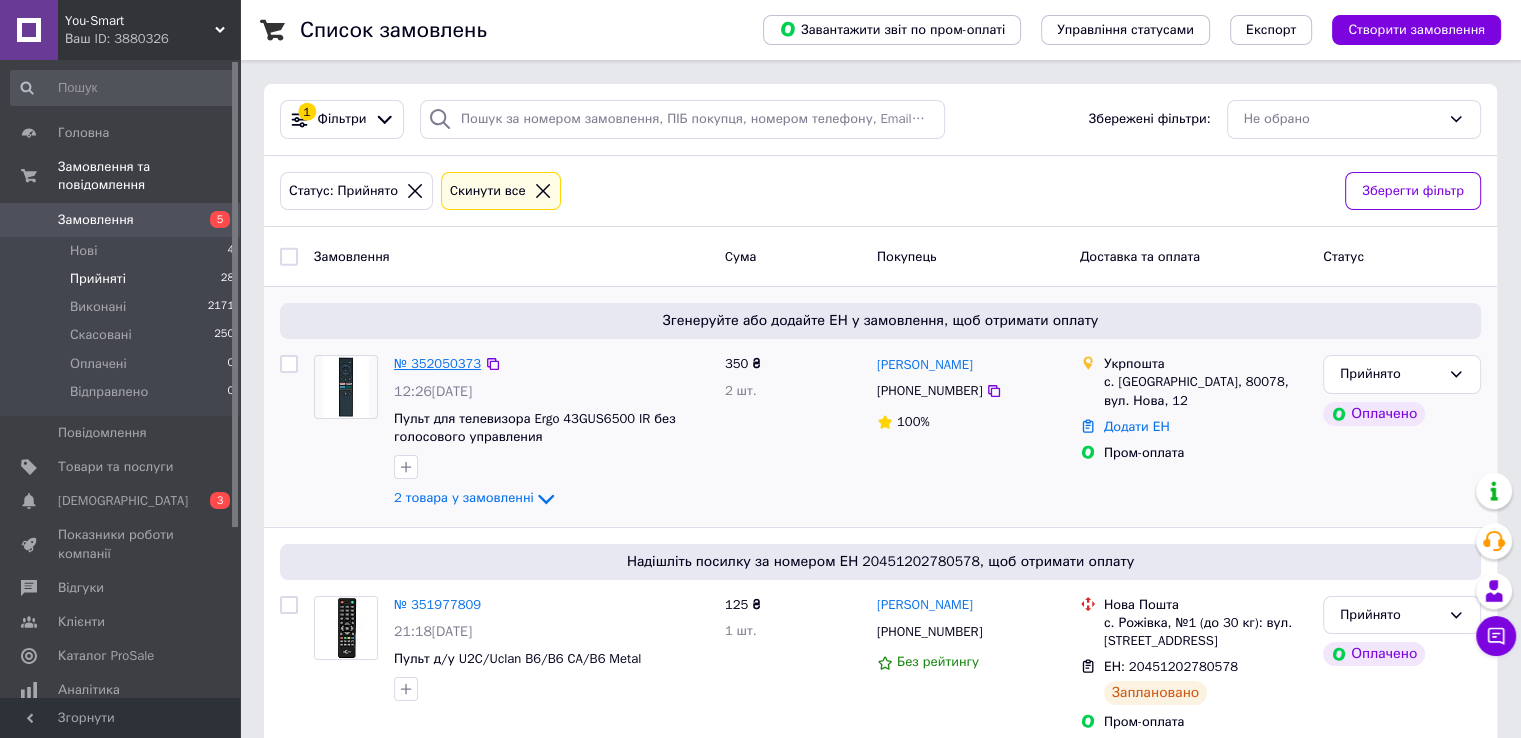 click on "№ 352050373" at bounding box center (437, 363) 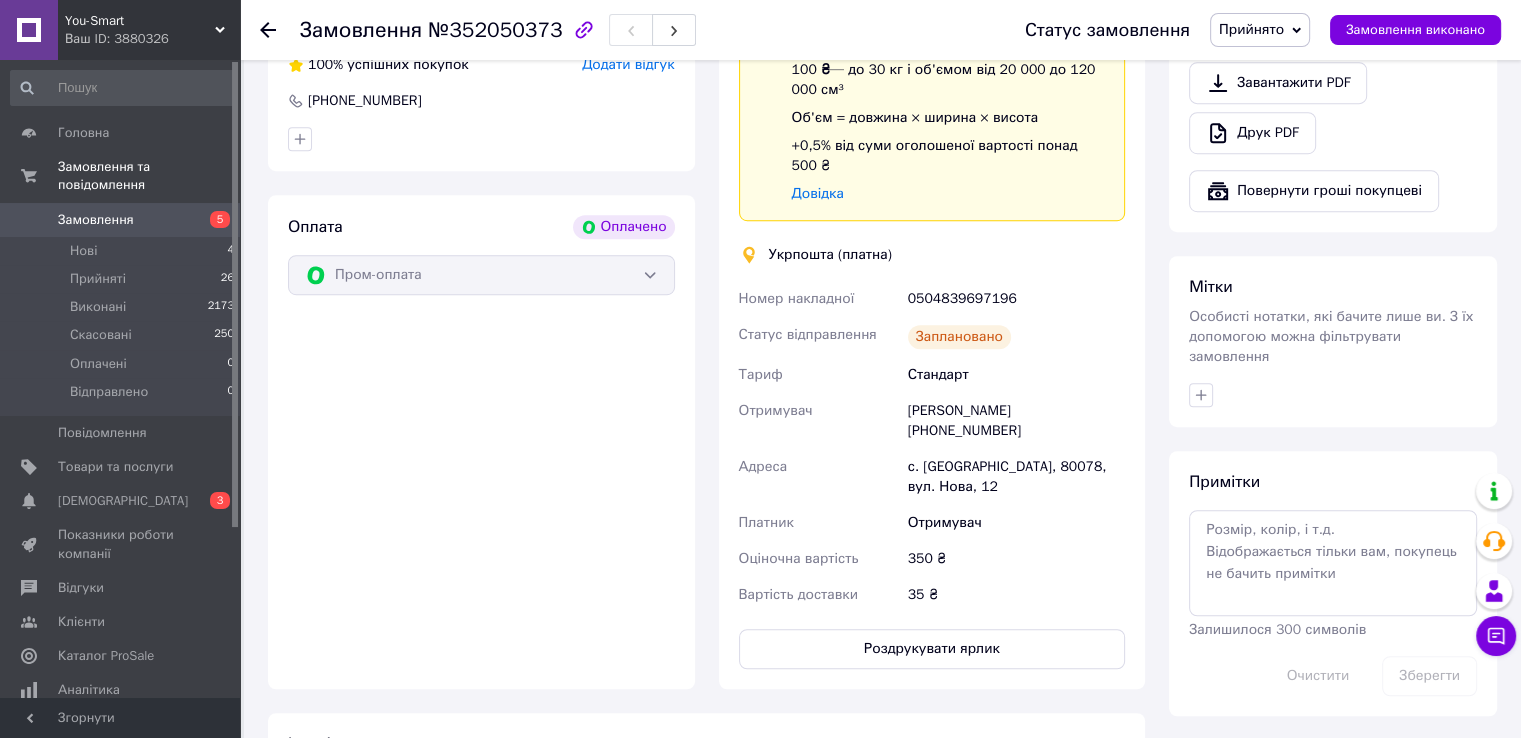scroll, scrollTop: 1200, scrollLeft: 0, axis: vertical 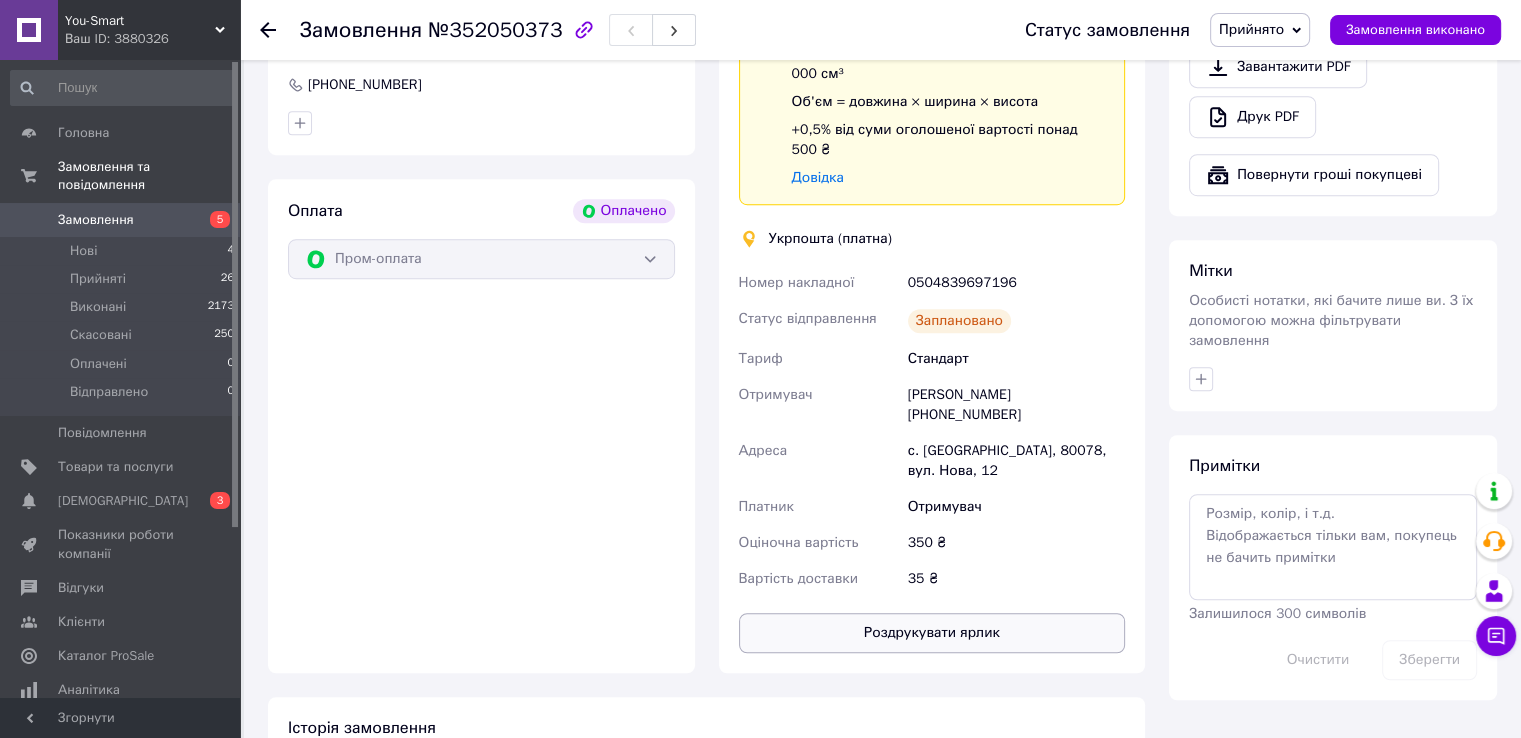 click on "Роздрукувати ярлик" at bounding box center [932, 633] 